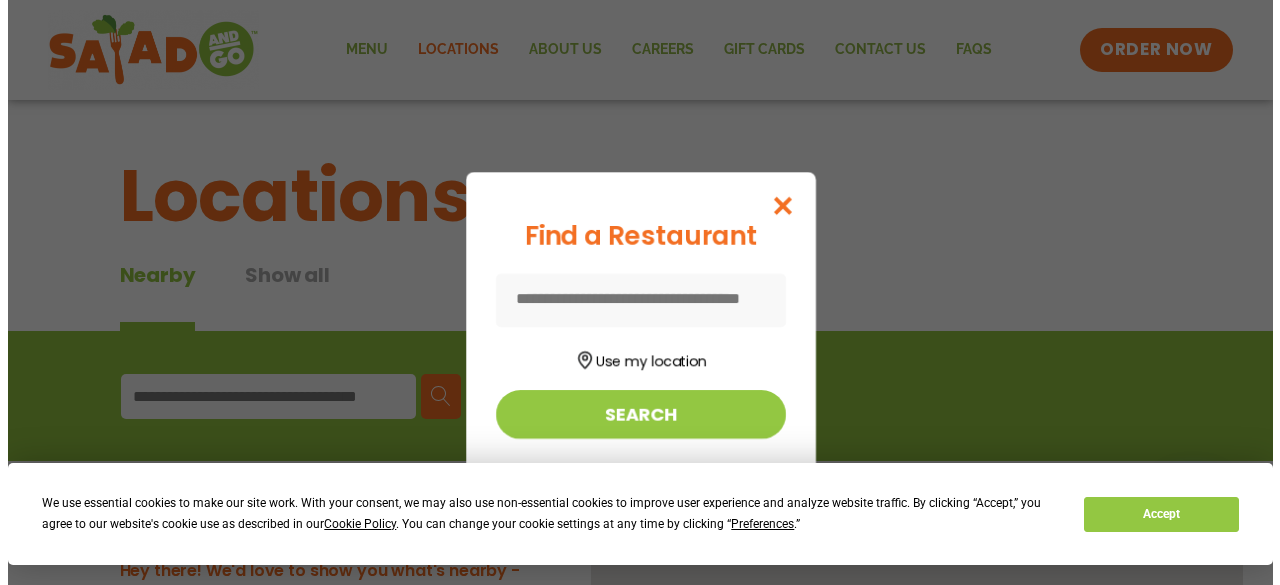 scroll, scrollTop: 0, scrollLeft: 0, axis: both 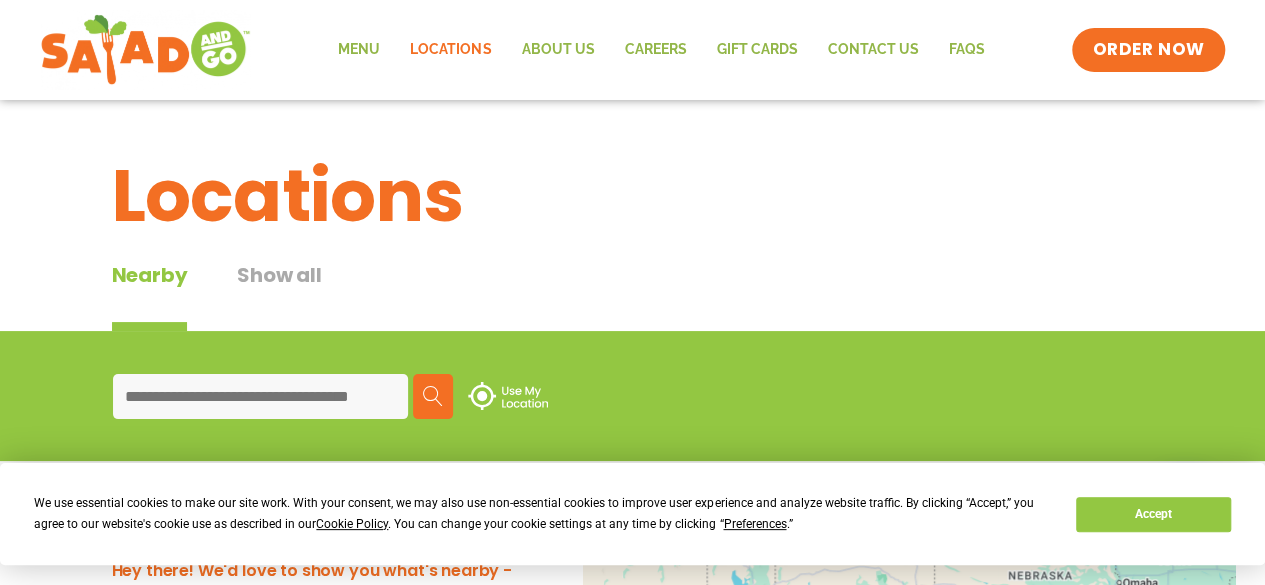 click at bounding box center (260, 396) 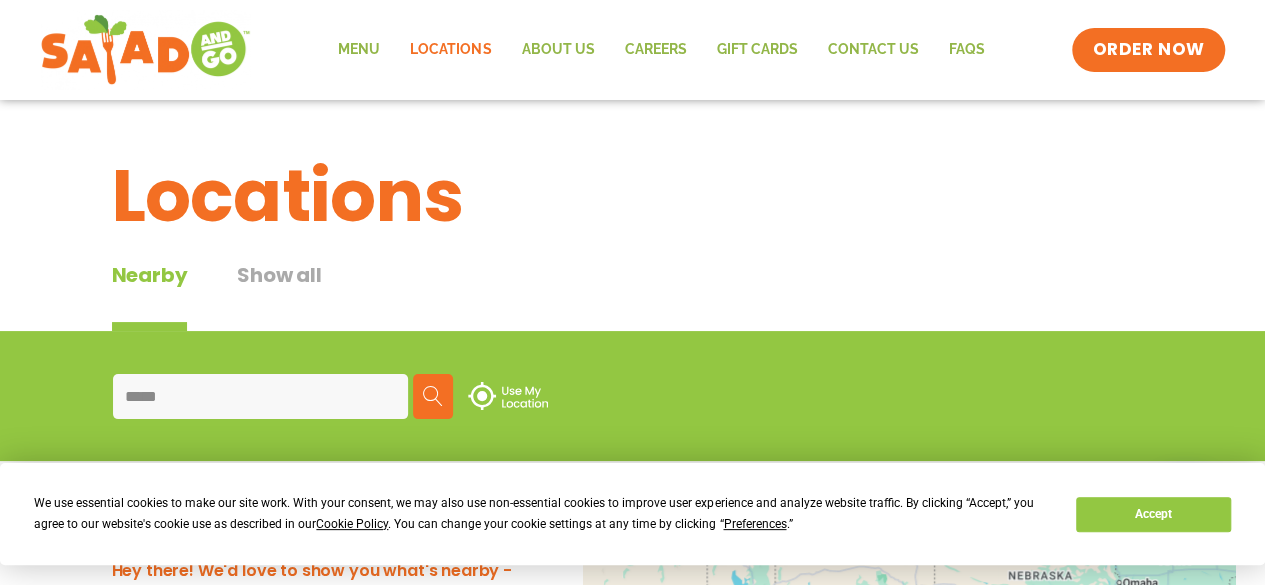 click at bounding box center (433, 396) 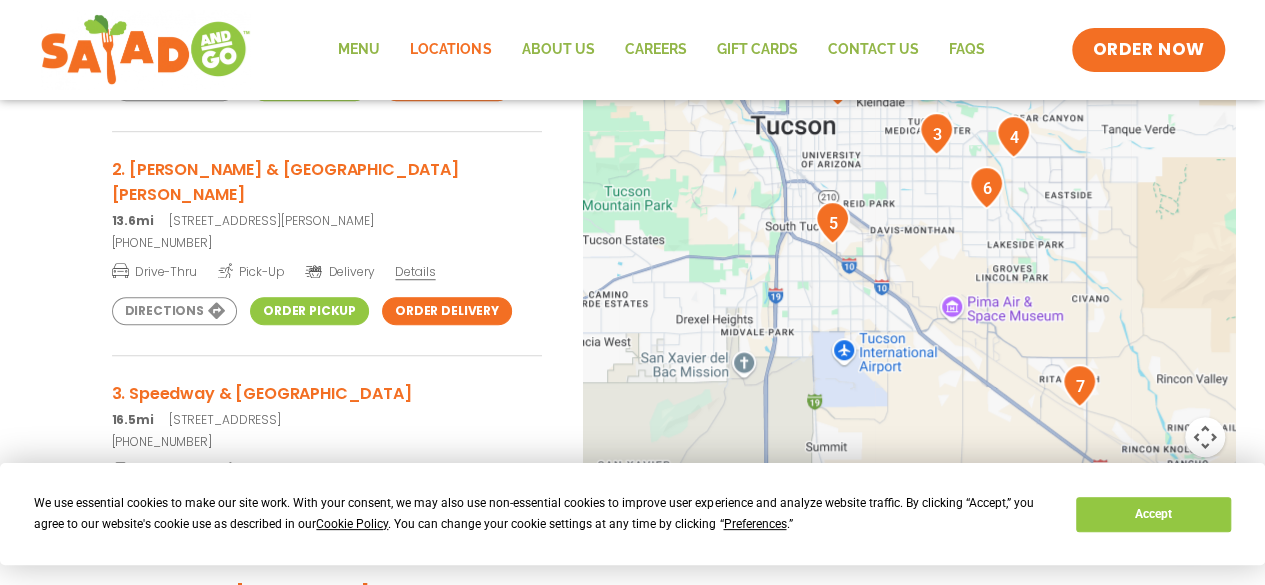 scroll, scrollTop: 603, scrollLeft: 0, axis: vertical 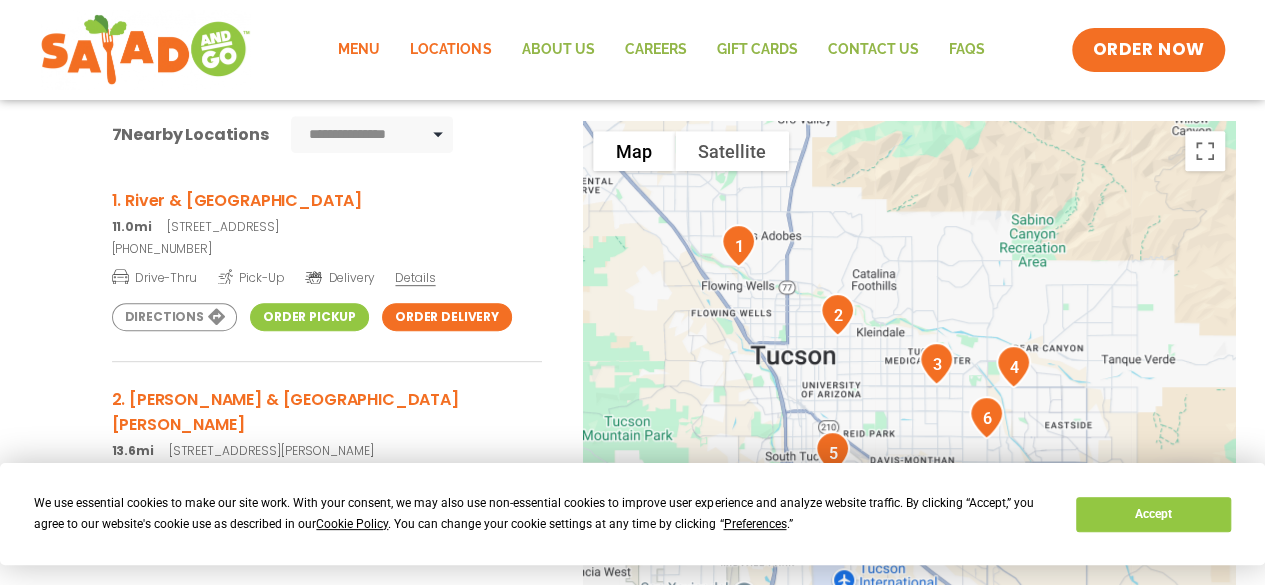 click on "Menu" 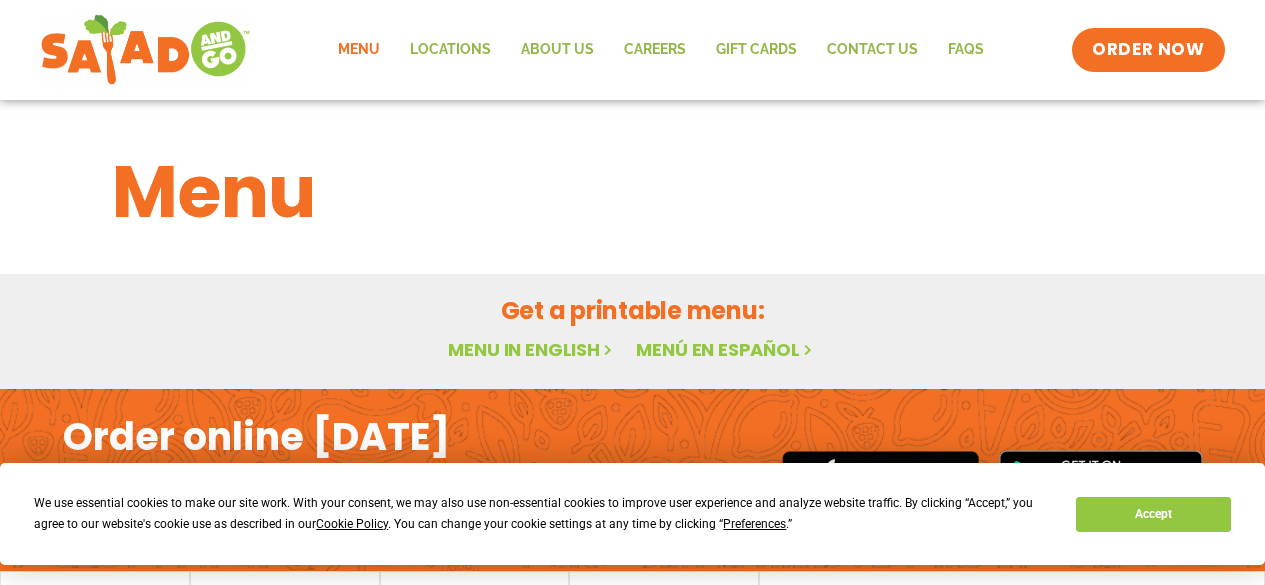 scroll, scrollTop: 0, scrollLeft: 0, axis: both 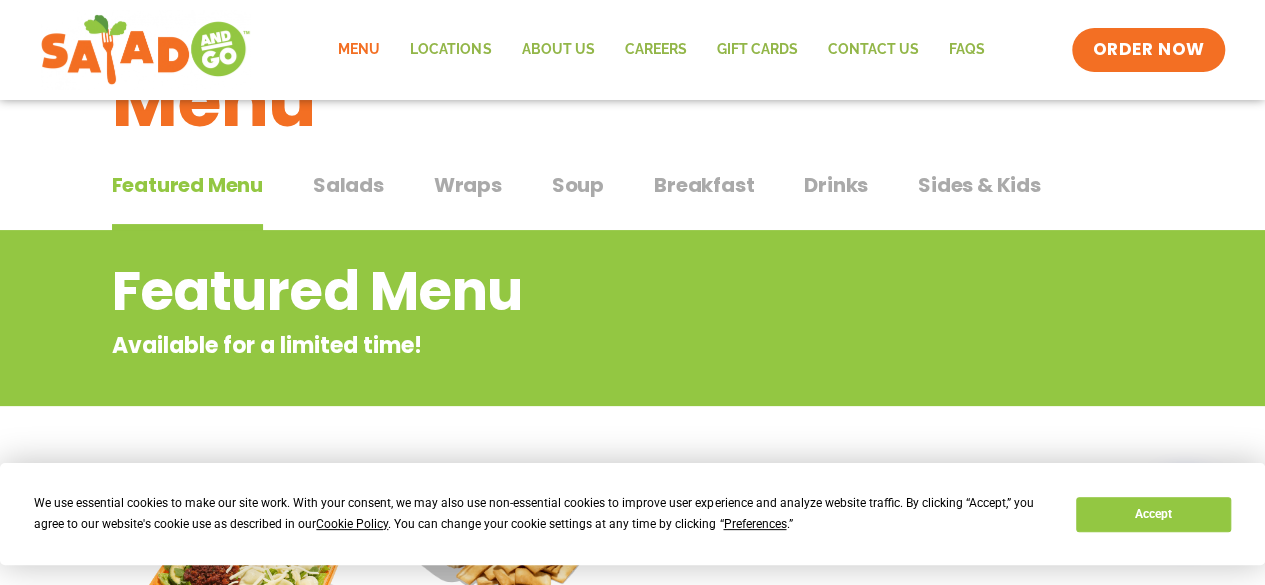 click on "Salads" at bounding box center [348, 185] 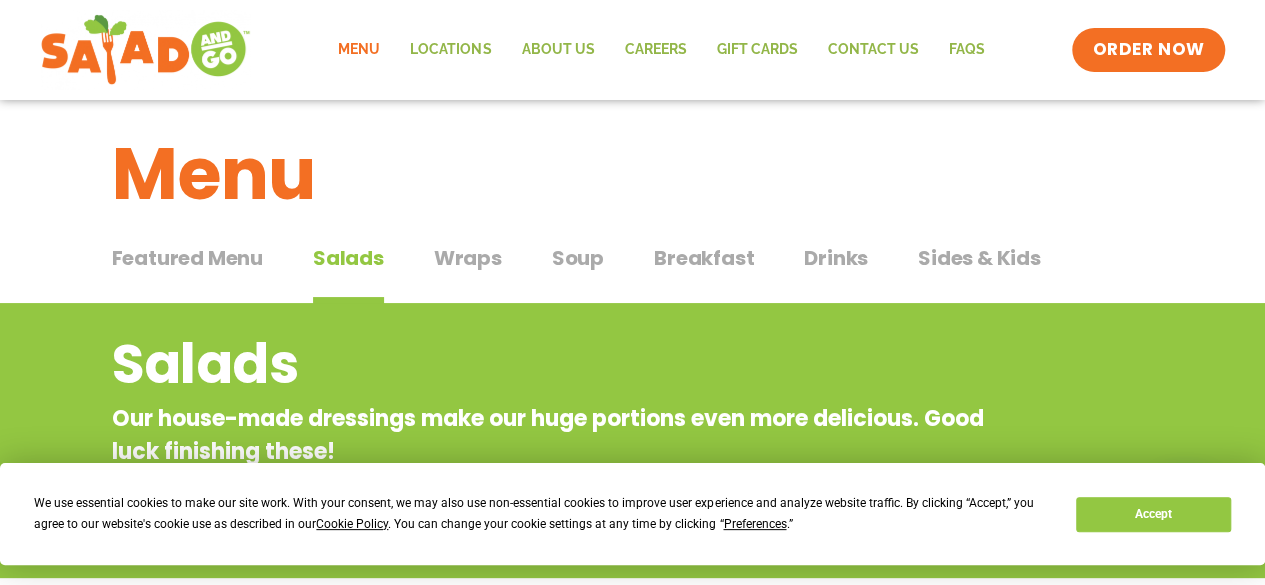 scroll, scrollTop: 0, scrollLeft: 0, axis: both 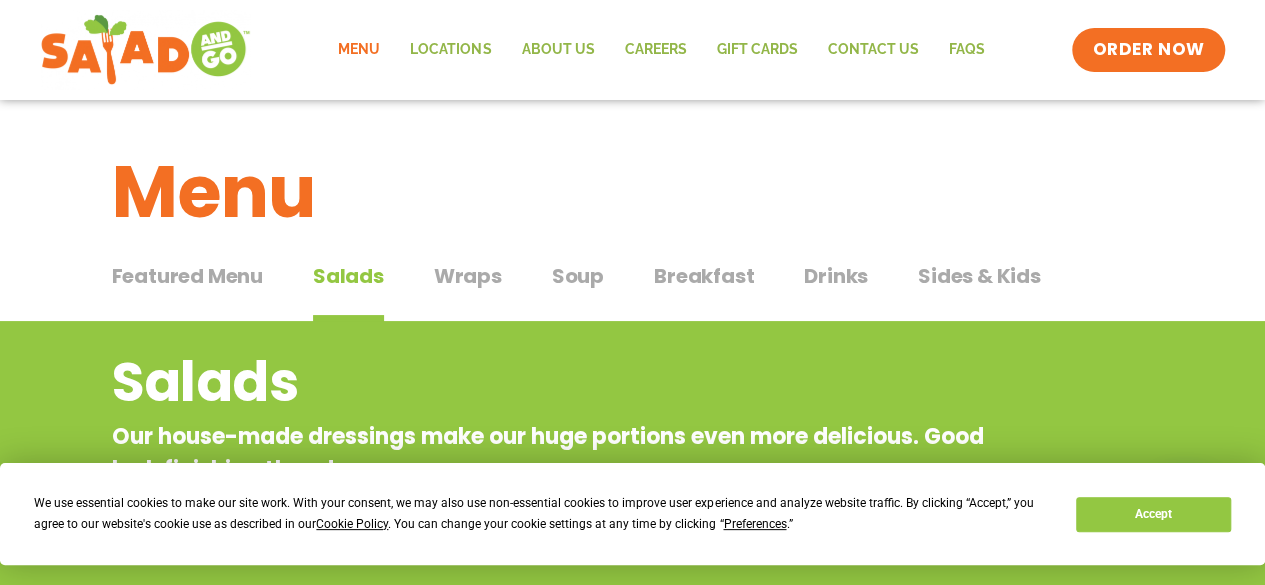 click on "Wraps" at bounding box center (468, 276) 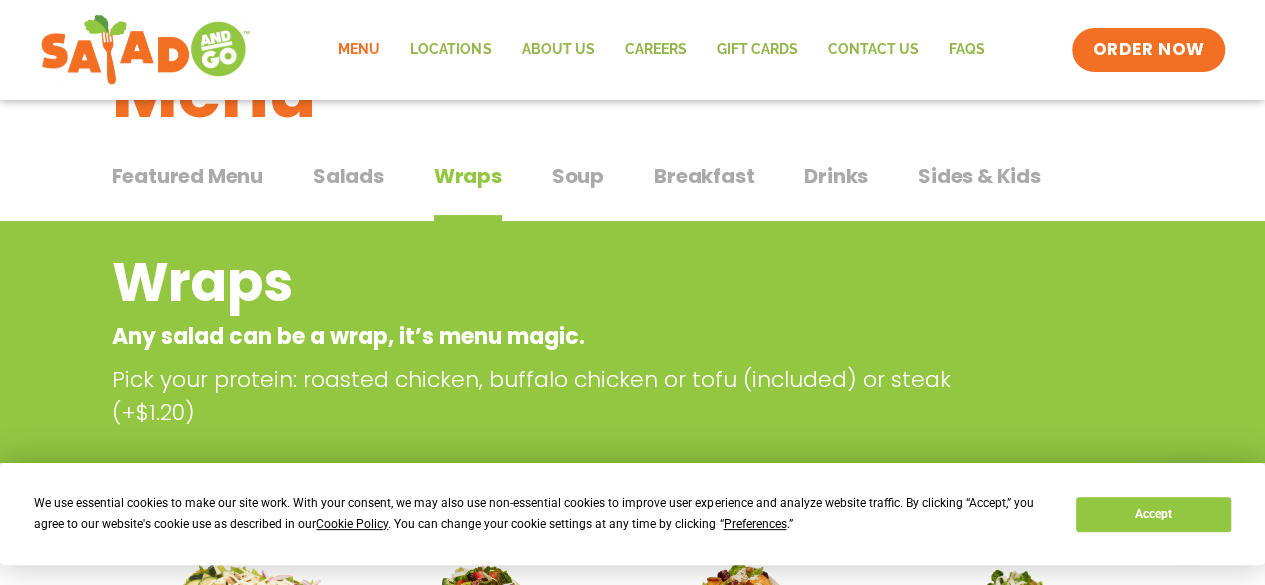 scroll, scrollTop: 0, scrollLeft: 0, axis: both 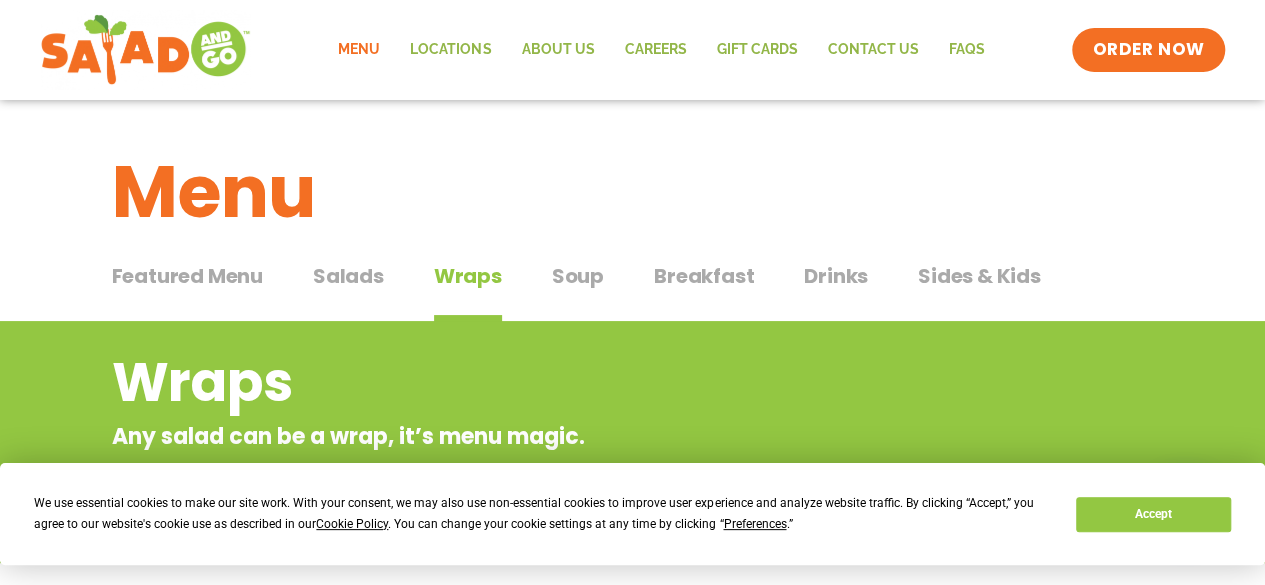 click on "Breakfast" at bounding box center [704, 276] 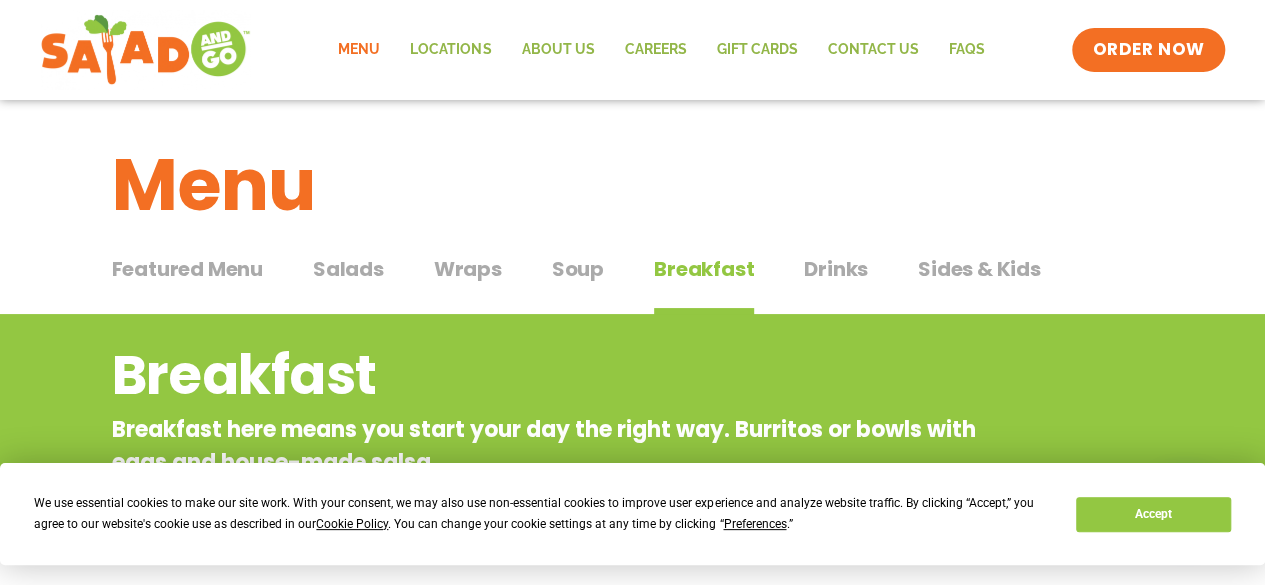 scroll, scrollTop: 4, scrollLeft: 0, axis: vertical 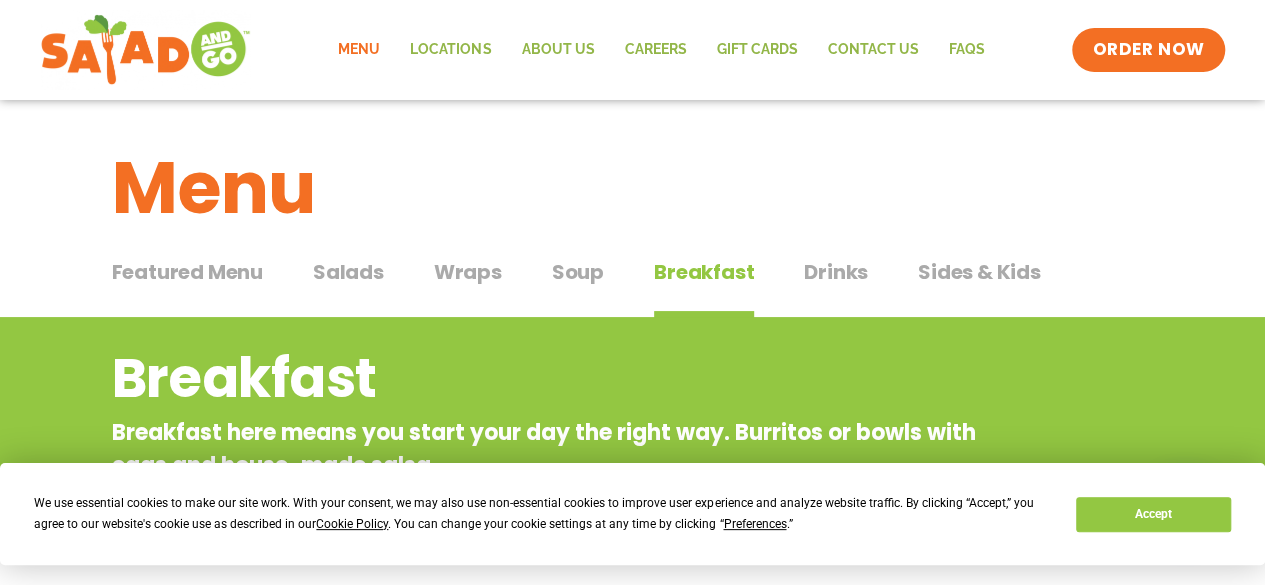 click on "Drinks" at bounding box center (836, 272) 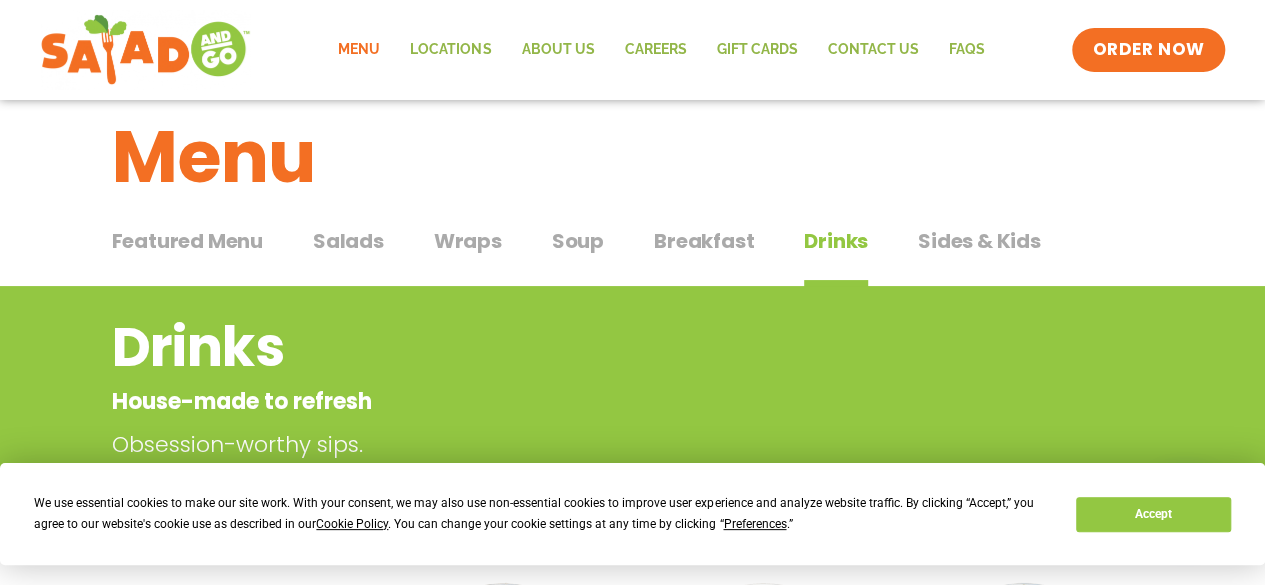 scroll, scrollTop: 0, scrollLeft: 0, axis: both 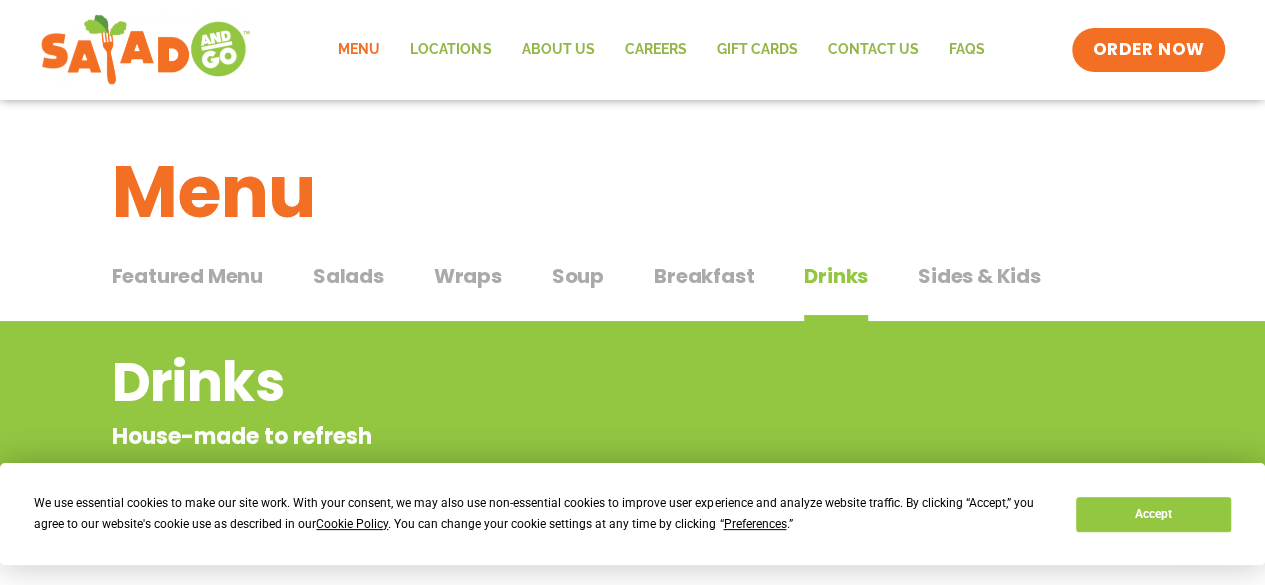 click on "Soup" at bounding box center (578, 276) 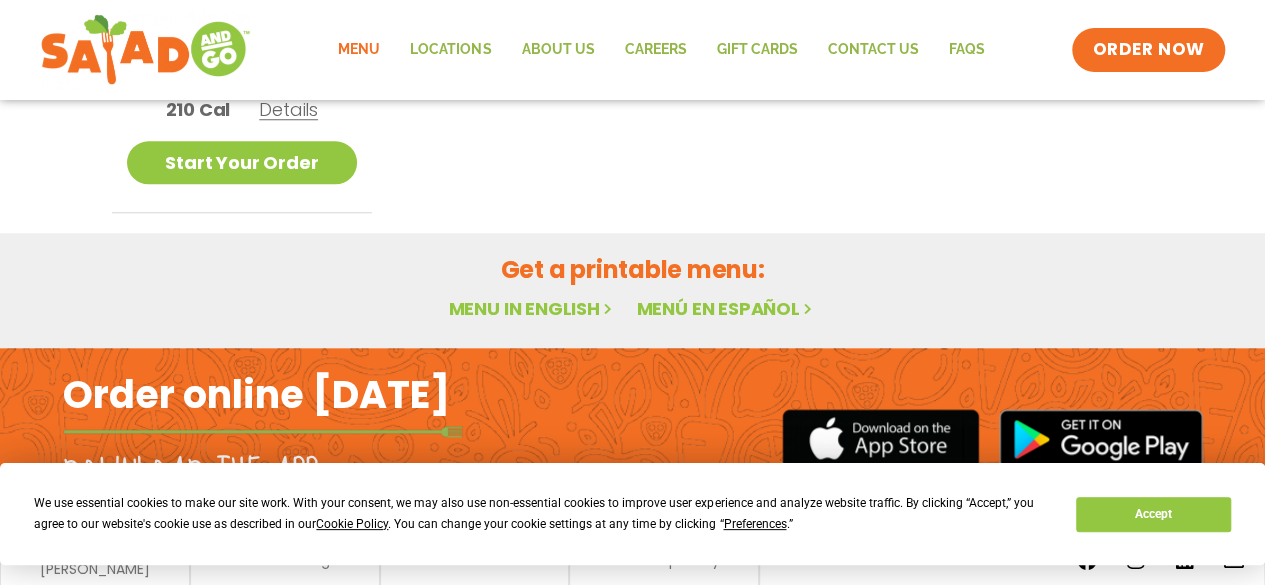 scroll, scrollTop: 824, scrollLeft: 0, axis: vertical 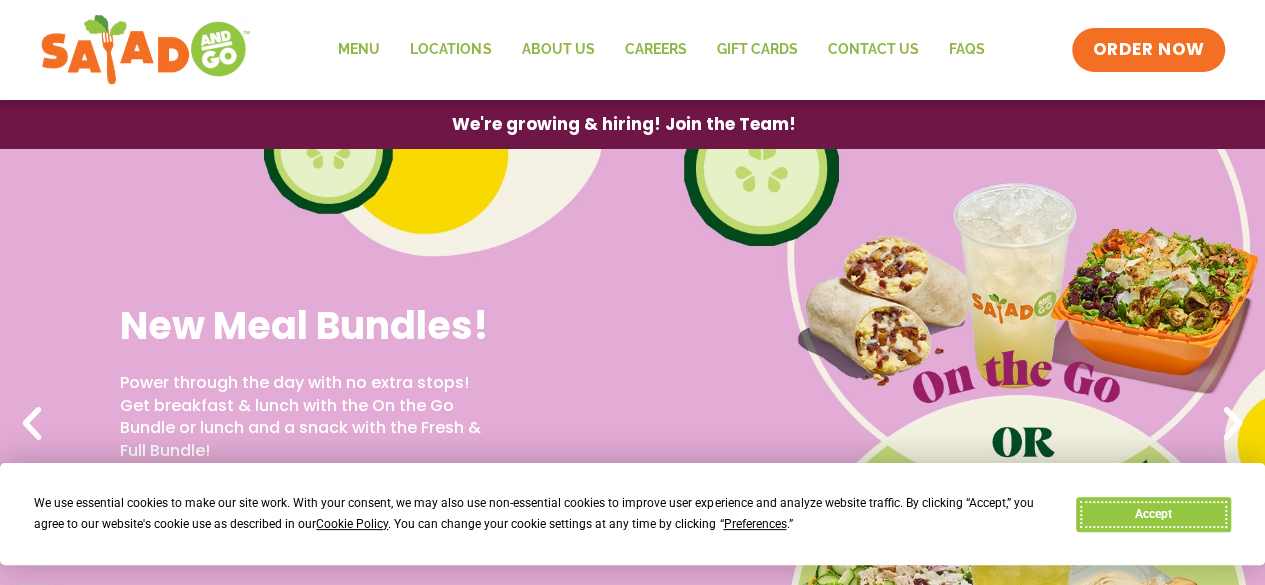 click on "Accept" at bounding box center [1153, 514] 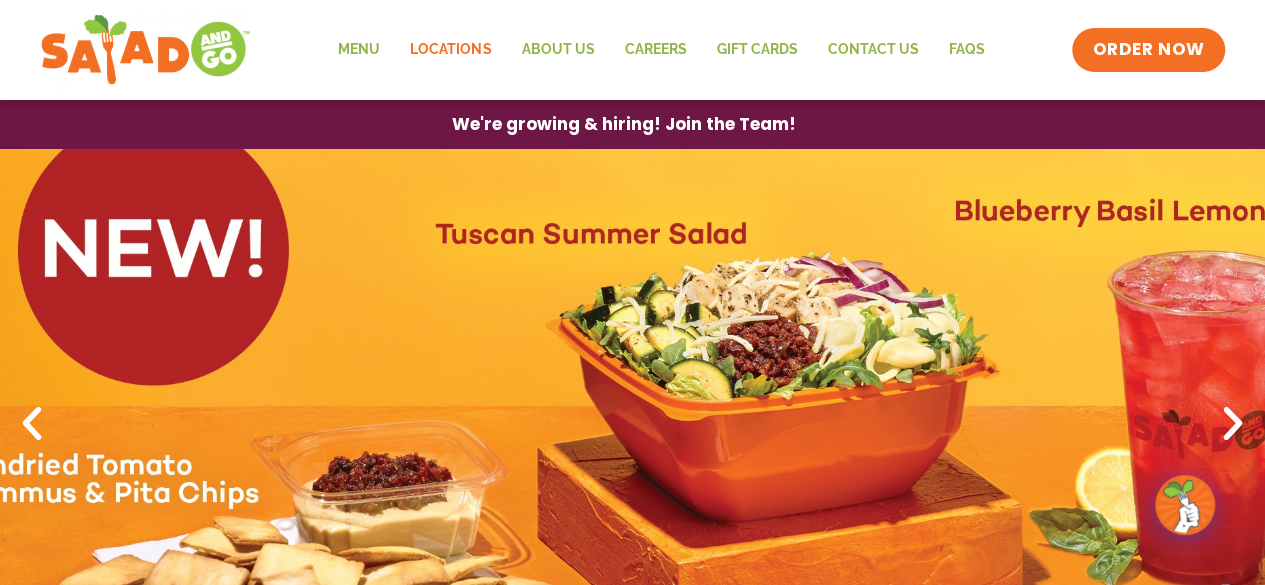 click on "Locations" 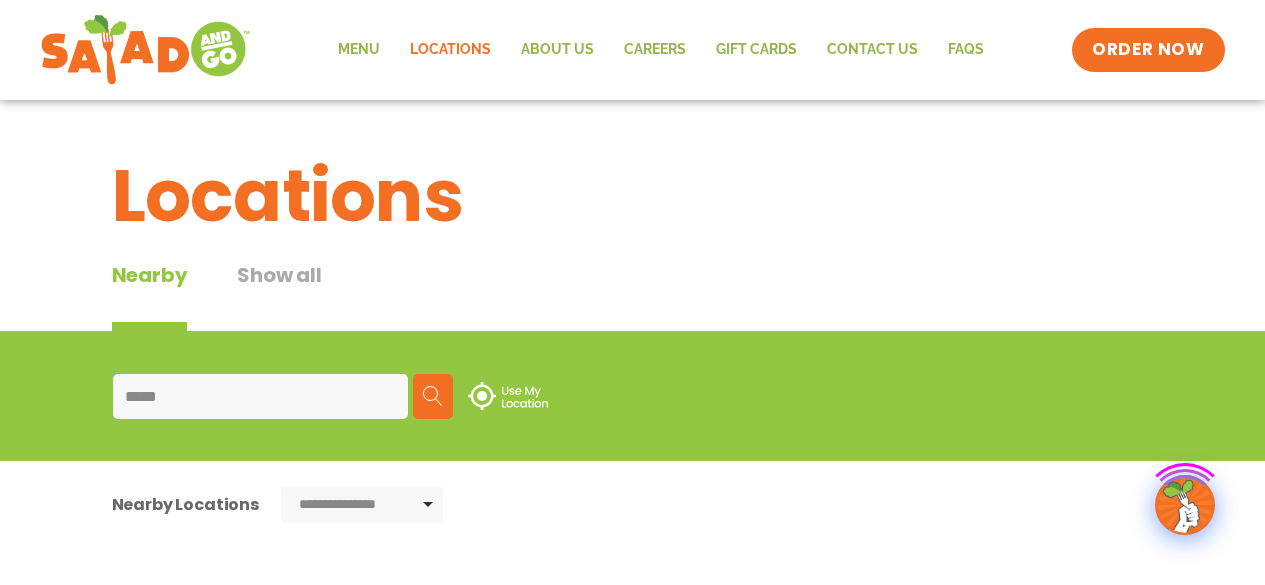 scroll, scrollTop: 0, scrollLeft: 0, axis: both 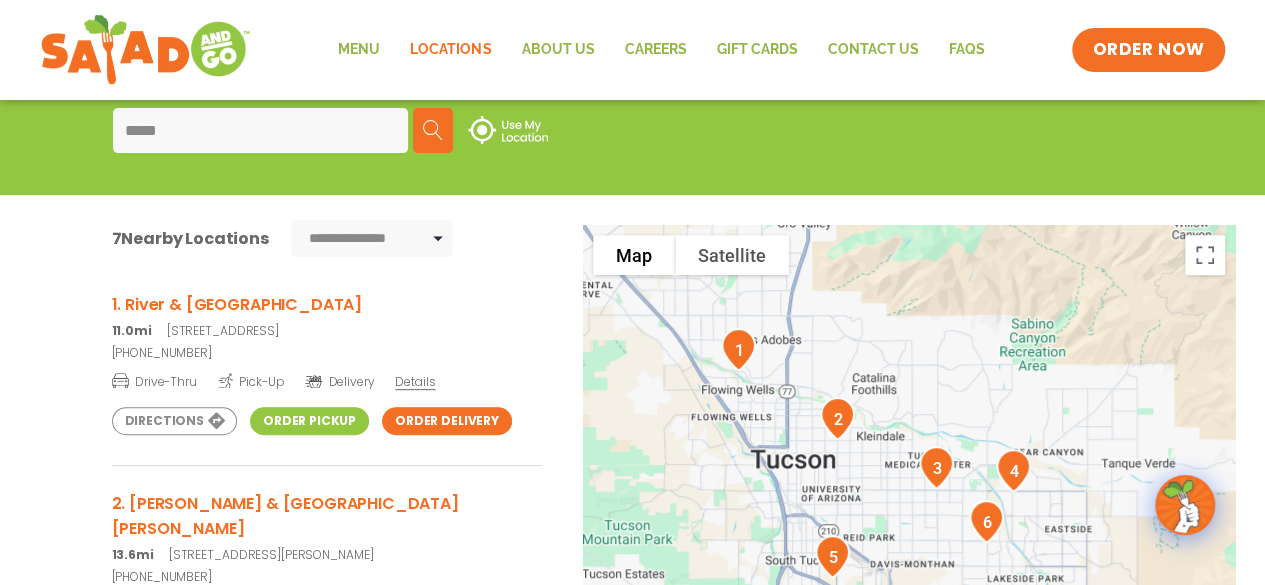 click on "1. River & La Cholla" at bounding box center (327, 304) 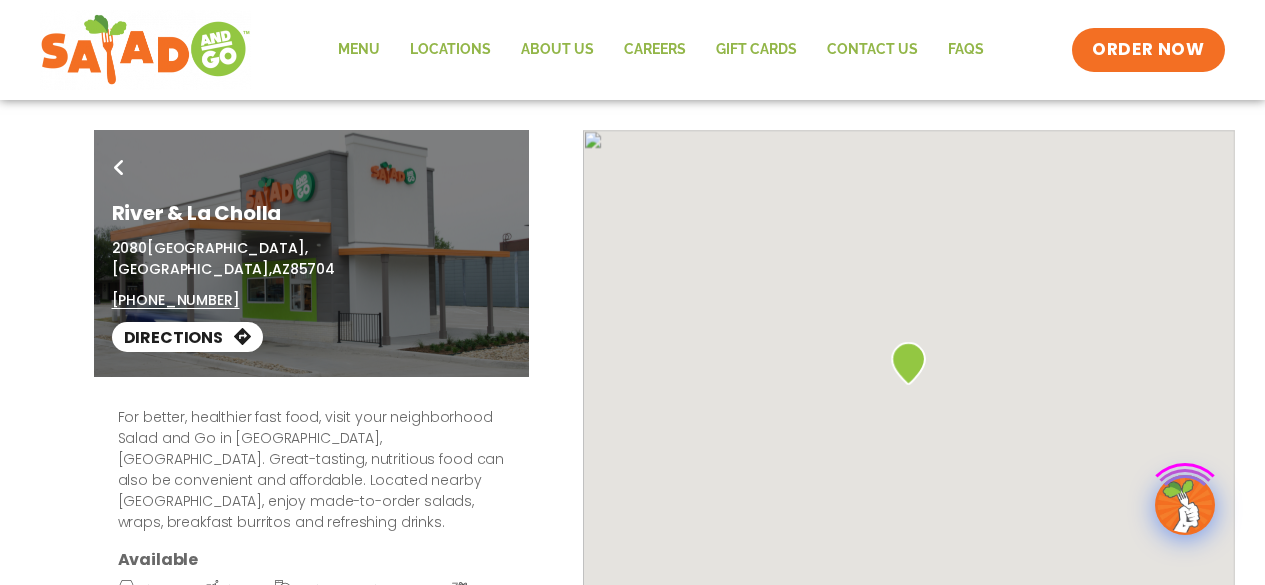 scroll, scrollTop: 0, scrollLeft: 0, axis: both 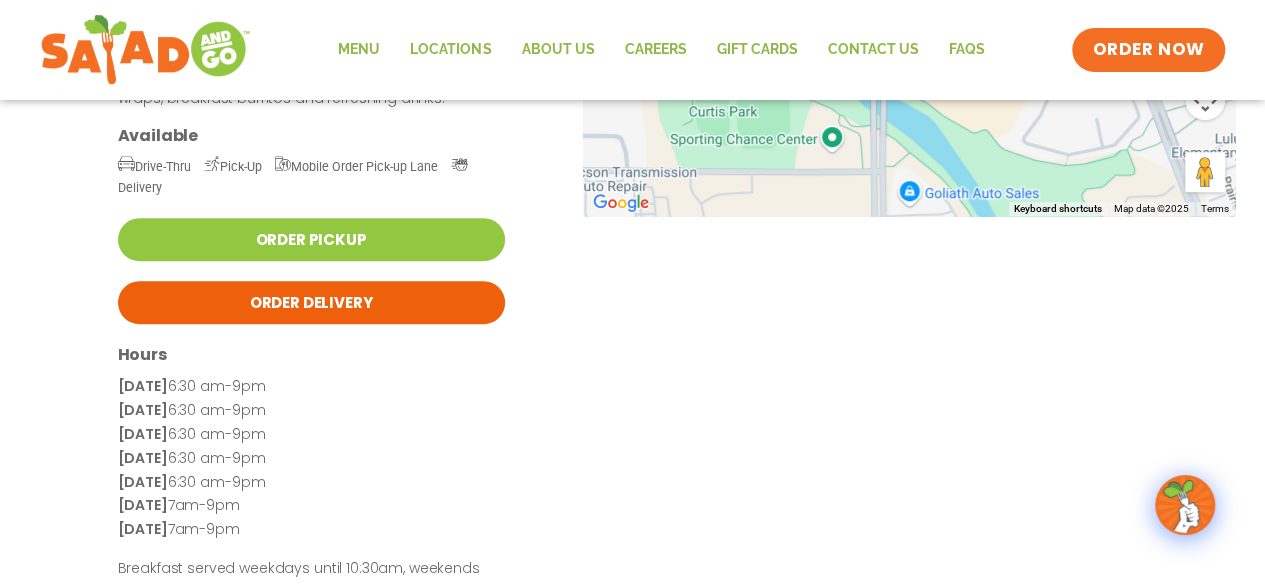 click on "Order Delivery" at bounding box center (311, 302) 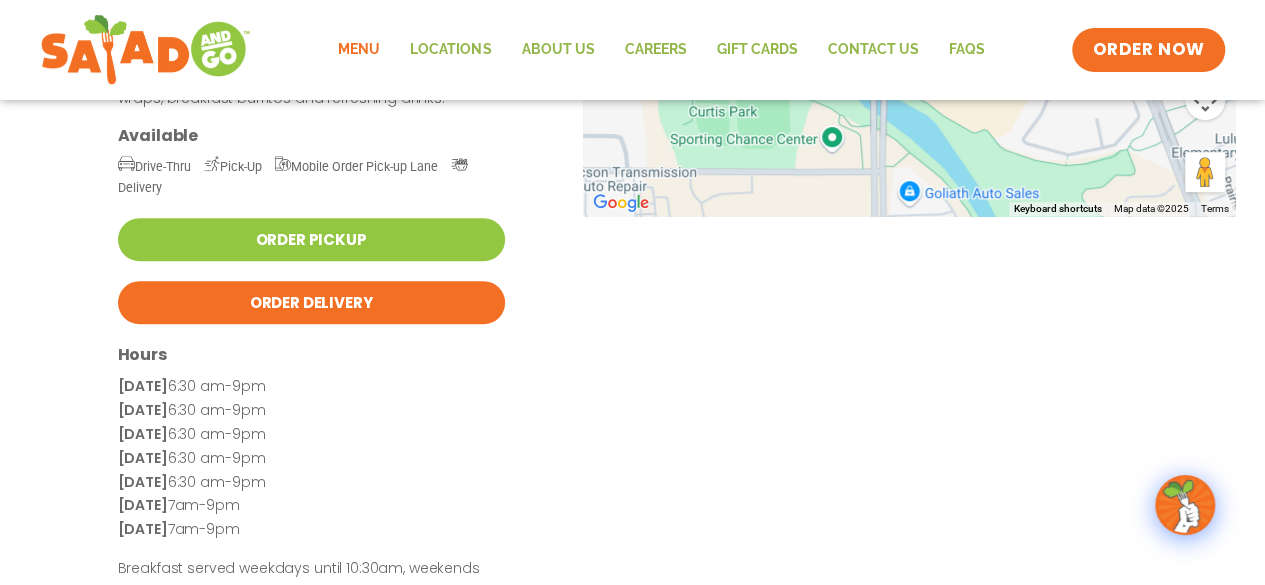 click on "Menu" 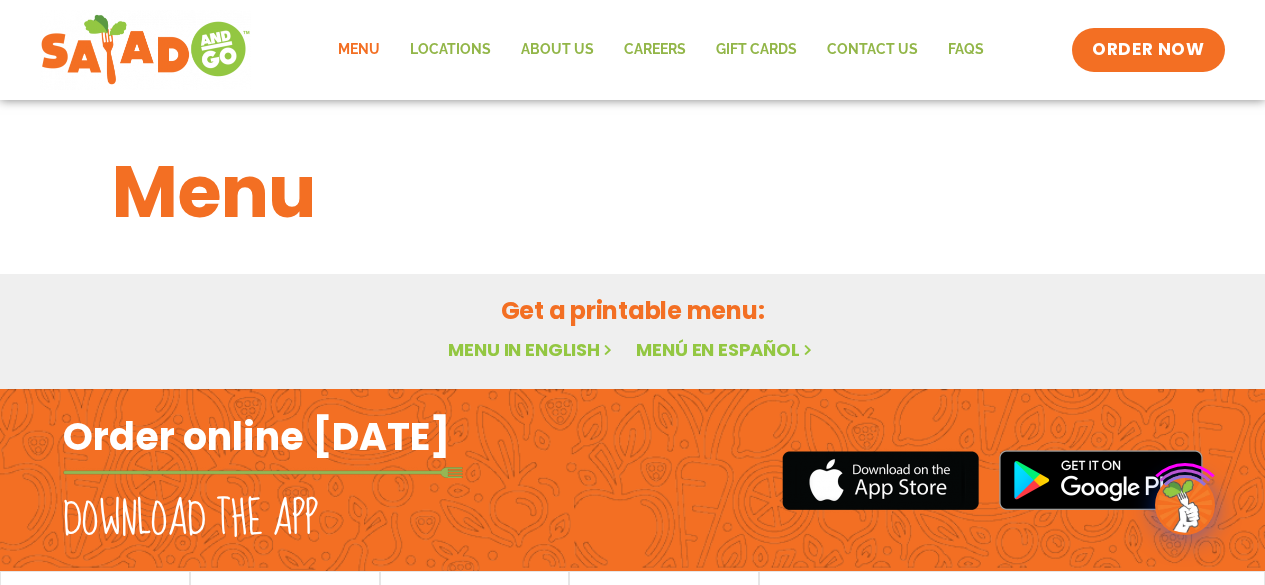 scroll, scrollTop: 0, scrollLeft: 0, axis: both 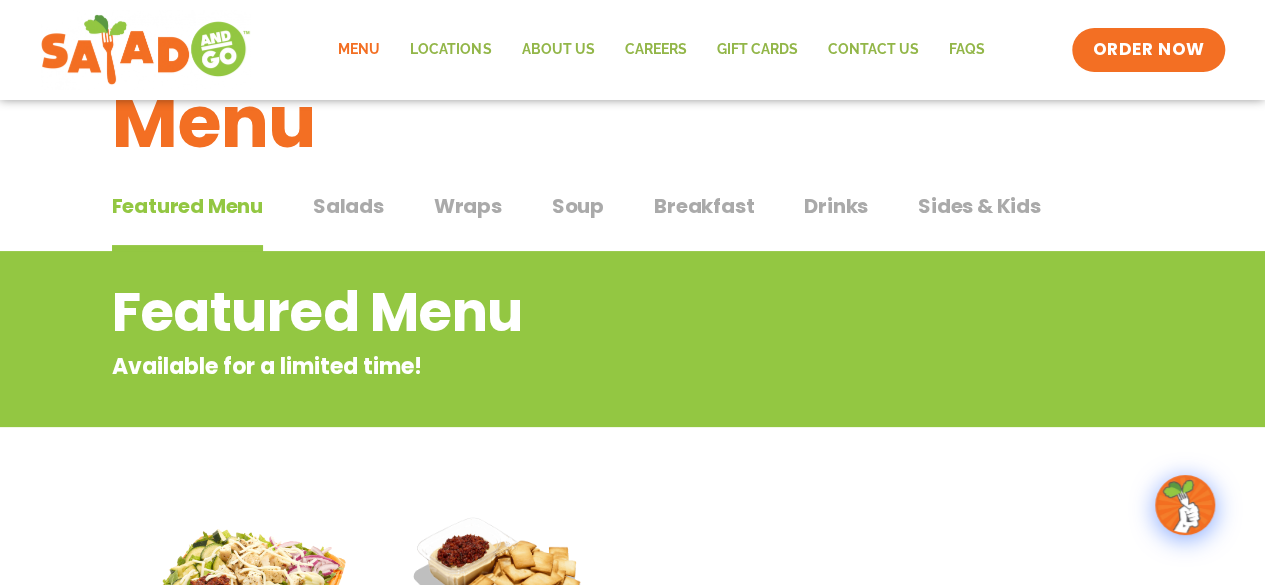 click on "Salads" at bounding box center (348, 206) 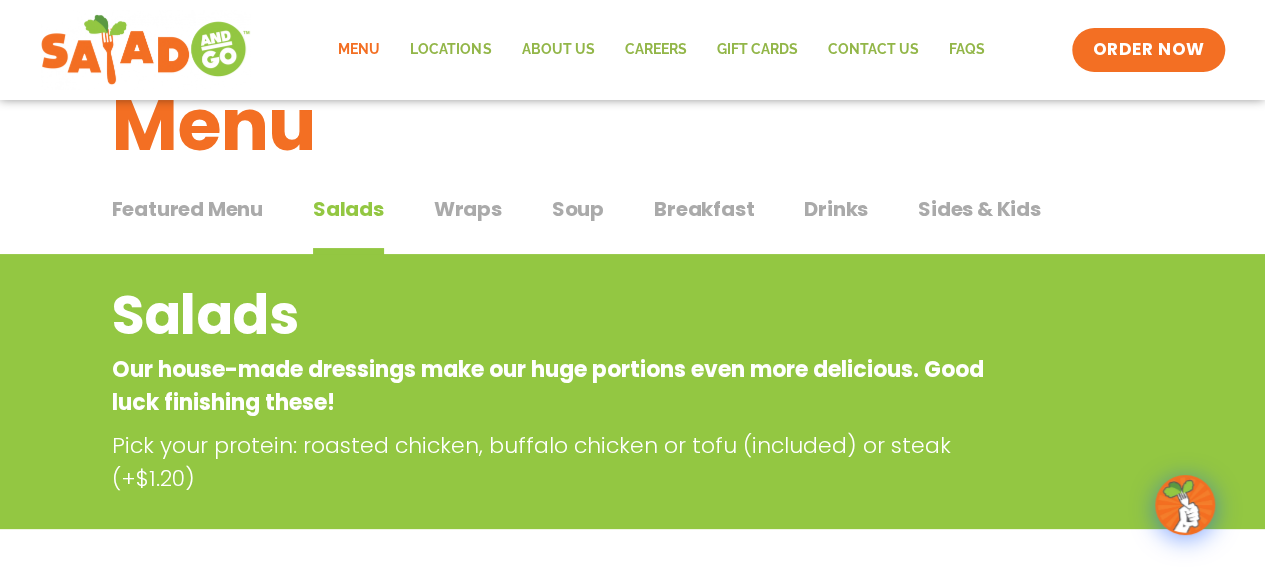 scroll, scrollTop: 0, scrollLeft: 0, axis: both 